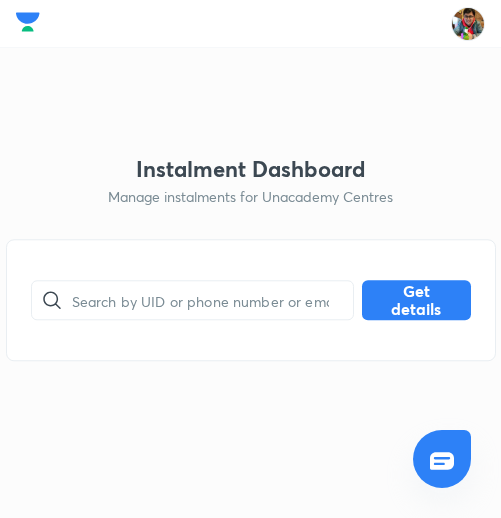 scroll, scrollTop: 0, scrollLeft: 0, axis: both 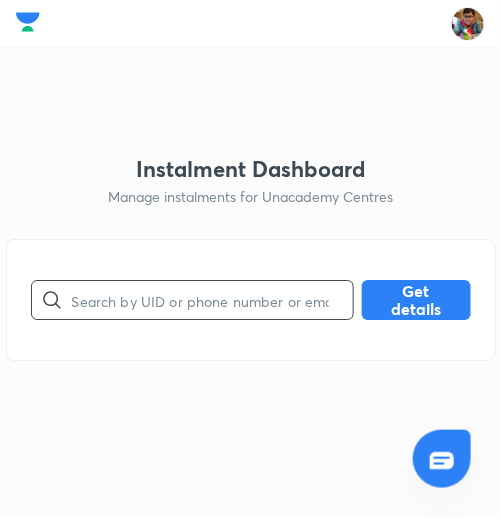 paste on "[LICENSE]" 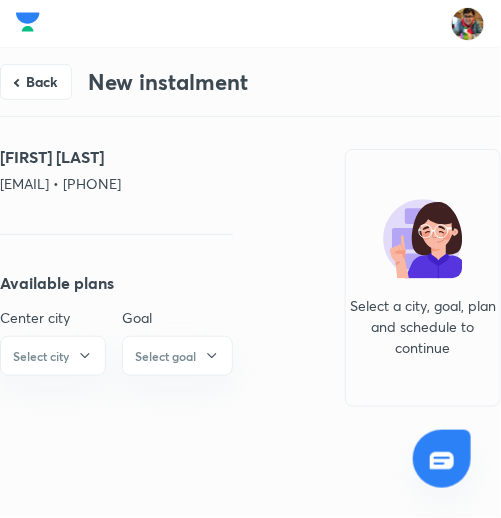 click on "[EMAIL] • [PHONE]" at bounding box center [116, 183] 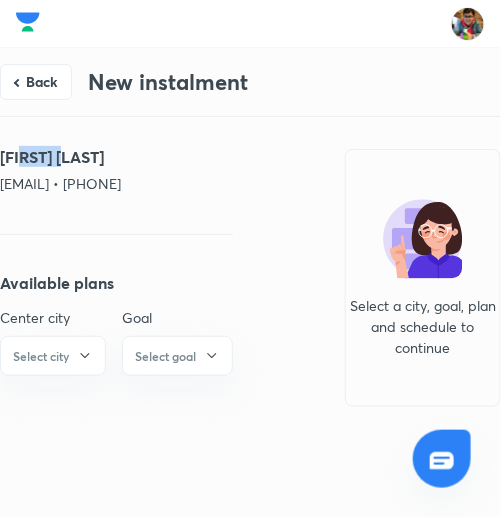 click on "[FIRST] [LAST]" at bounding box center (116, 157) 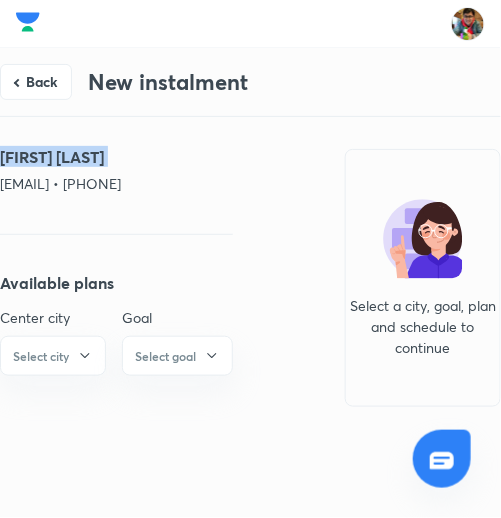 click on "[FIRST] [LAST]" at bounding box center [116, 157] 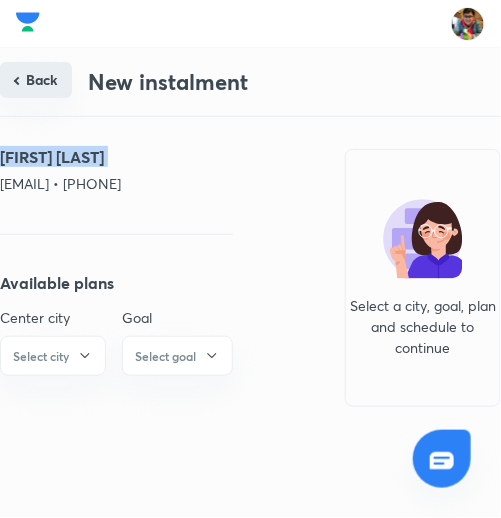 click on "Back" at bounding box center [36, 80] 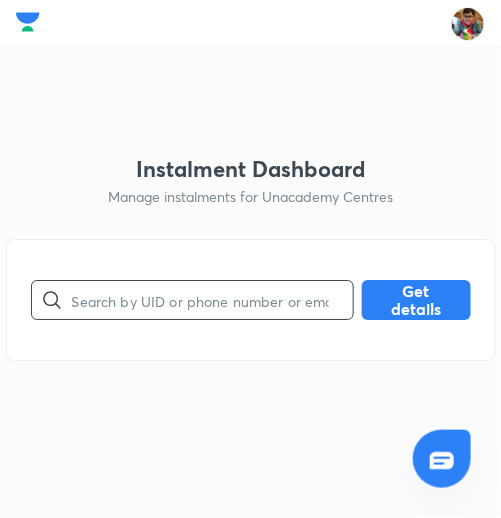 paste on "[LICENSE]" 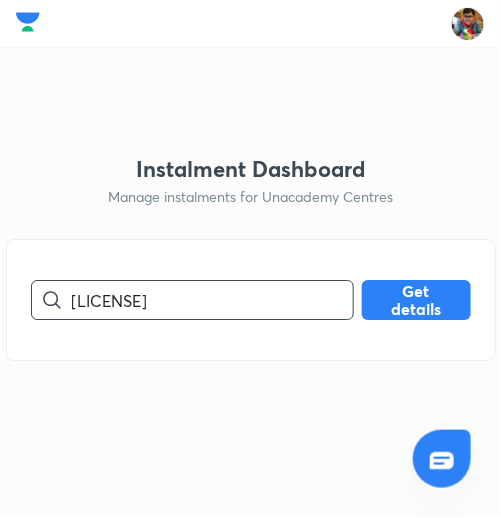 click on "[LICENSE]" at bounding box center (212, 300) 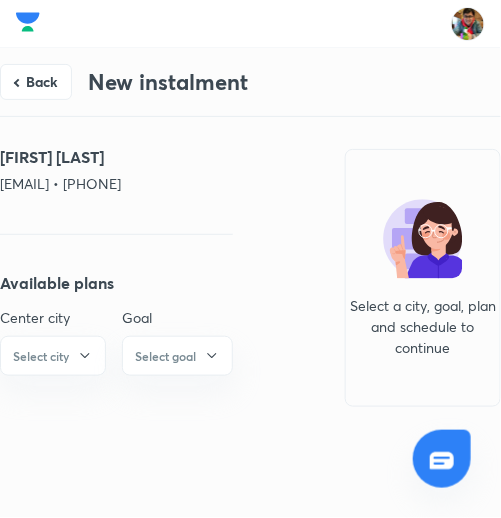 click on "[FIRST] [LAST]" at bounding box center (116, 157) 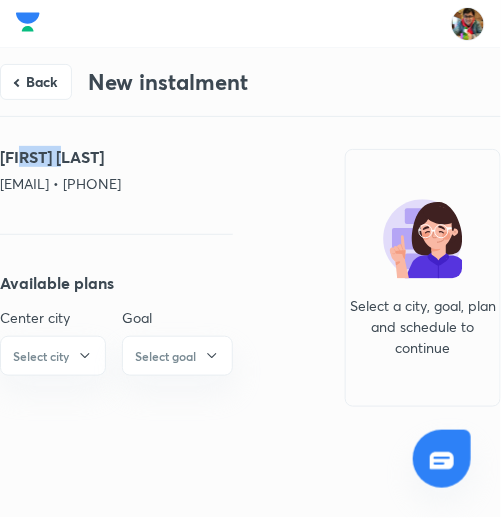 click on "[FIRST] [LAST]" at bounding box center [116, 157] 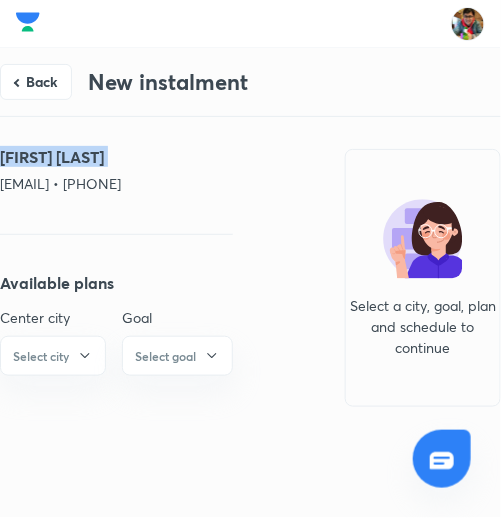 click on "[FIRST] [LAST]" at bounding box center (116, 157) 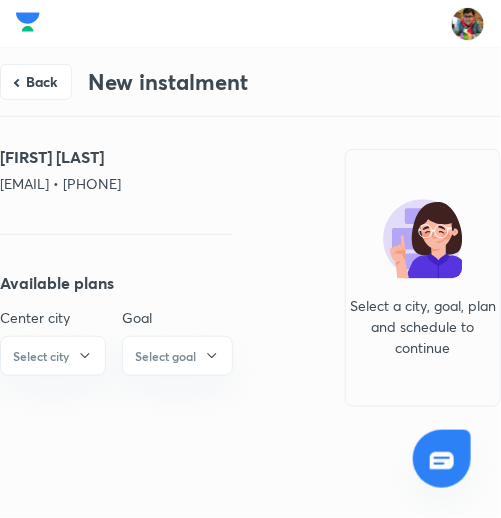 click on "[EMAIL] • [PHONE]" at bounding box center [116, 183] 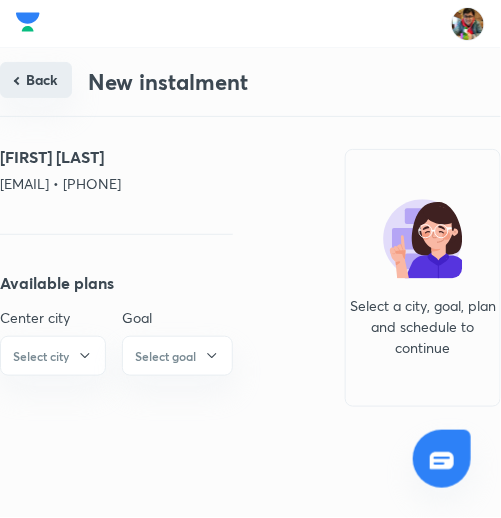 click on "Back New instalment" at bounding box center [250, 82] 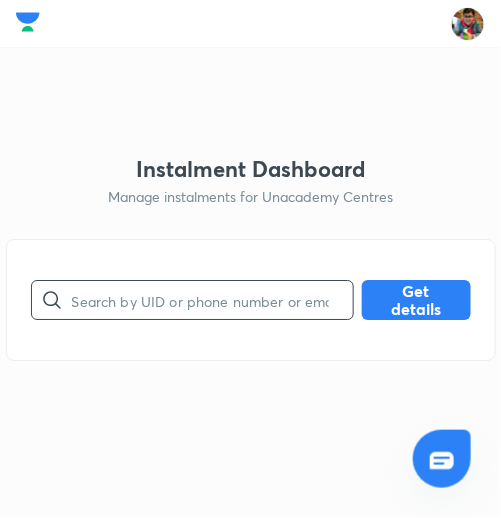 drag, startPoint x: 91, startPoint y: 128, endPoint x: 177, endPoint y: 314, distance: 204.9195 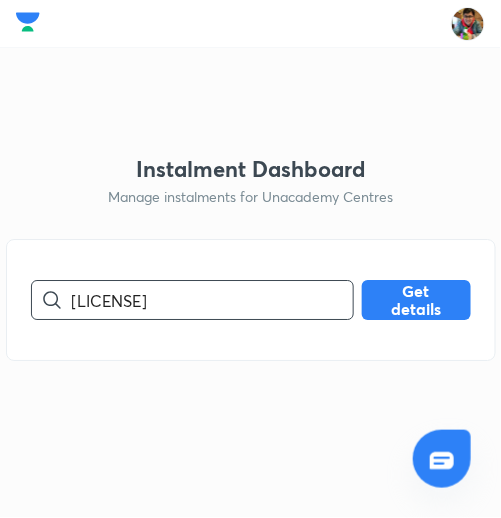 click on "[LICENSE]" at bounding box center (212, 300) 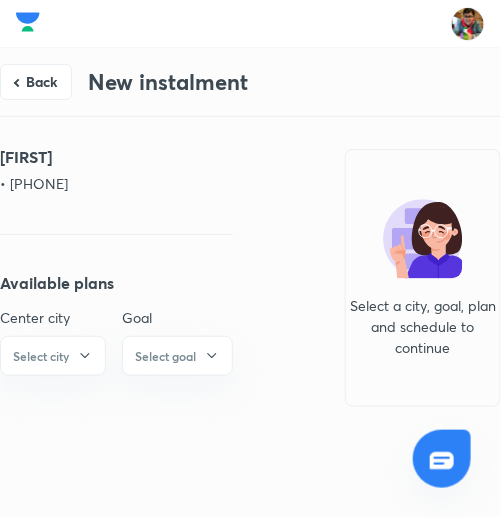 click on "• [PHONE]" at bounding box center [116, 183] 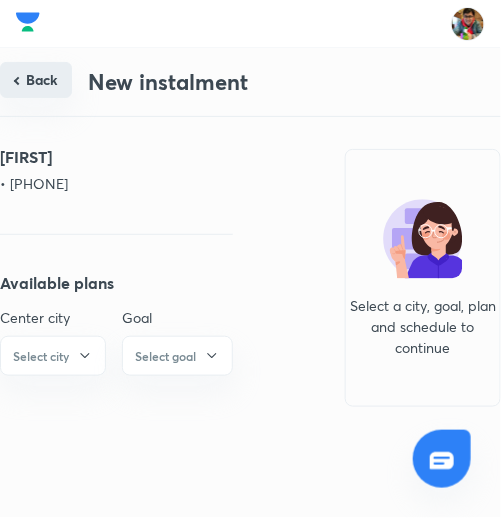 click on "Back" at bounding box center (36, 80) 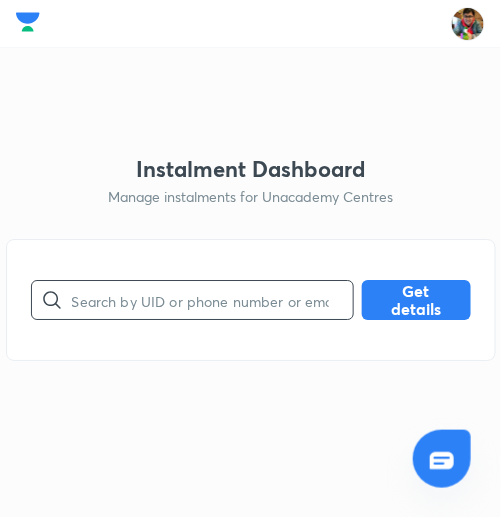 click at bounding box center [212, 300] 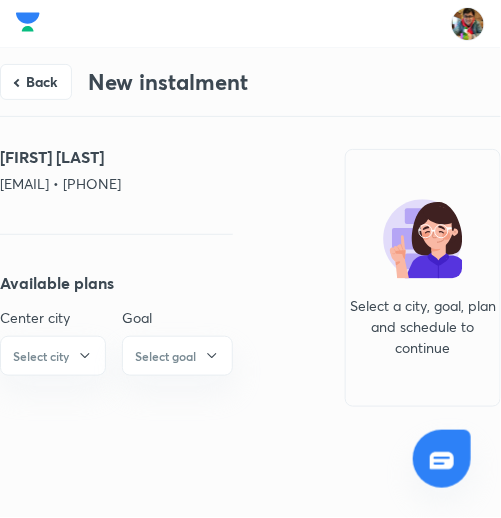 click on "[EMAIL] • [PHONE]" at bounding box center (116, 183) 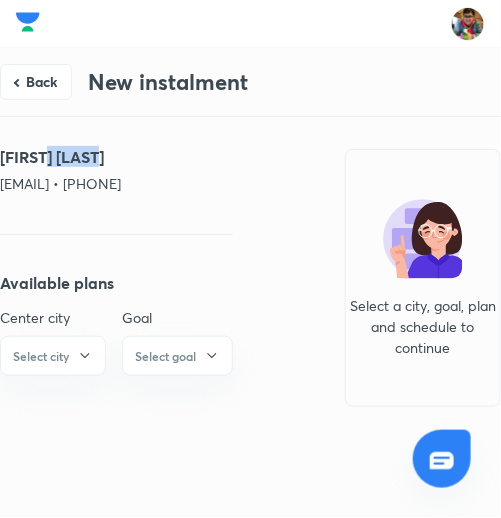 click on "[FIRST] [LAST]" at bounding box center (116, 157) 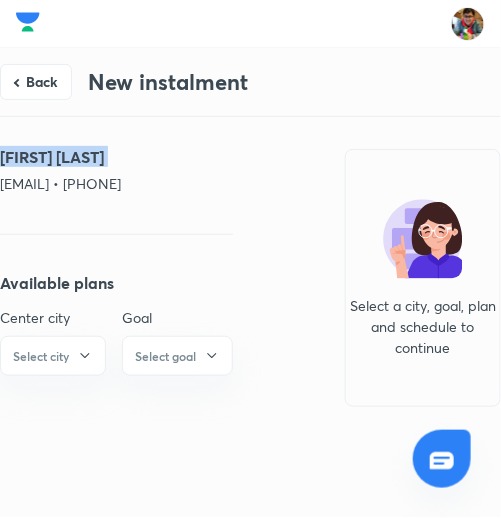click on "[FIRST] [LAST]" at bounding box center (116, 157) 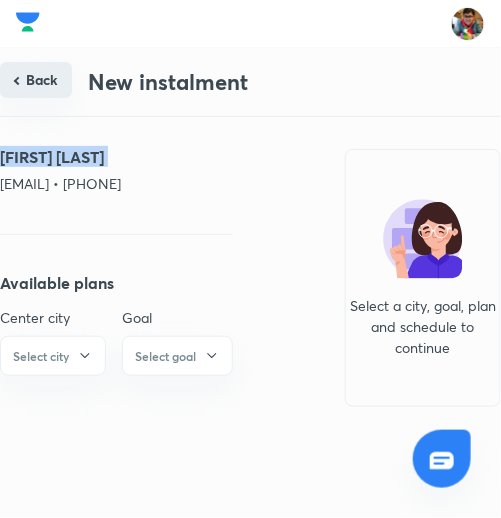 click on "Back" at bounding box center [36, 80] 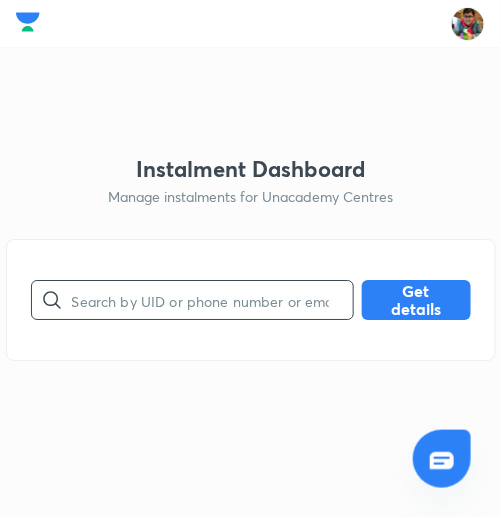 paste on "[LICENSE]" 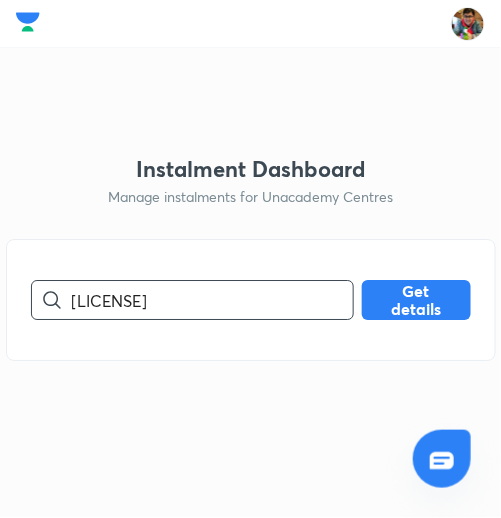 click on "[LICENSE]" at bounding box center [212, 300] 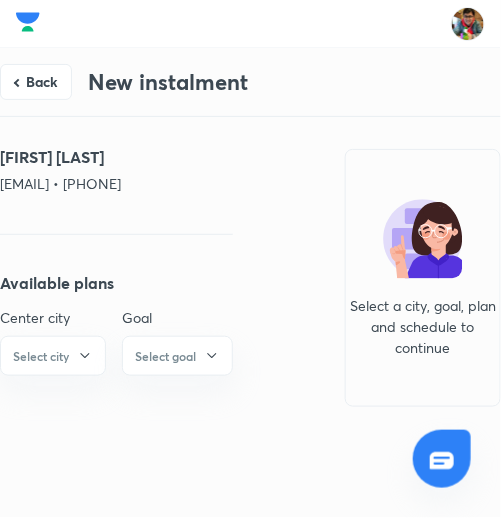 click on "[EMAIL] • [PHONE]" at bounding box center [116, 183] 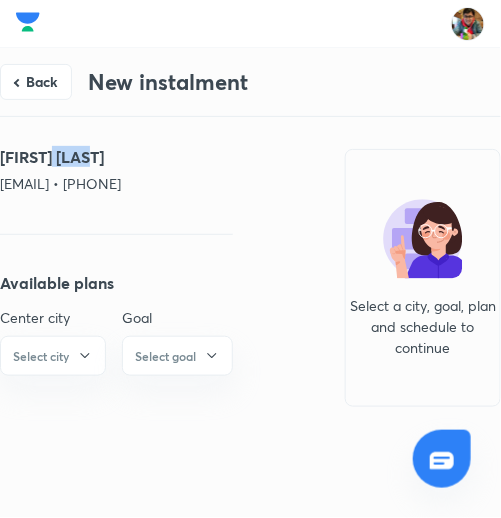 click on "[FIRST] [LAST]" at bounding box center [116, 157] 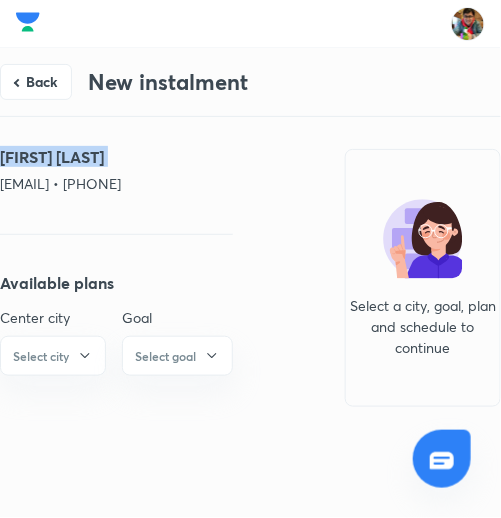 click on "[FIRST] [LAST]" at bounding box center [116, 157] 